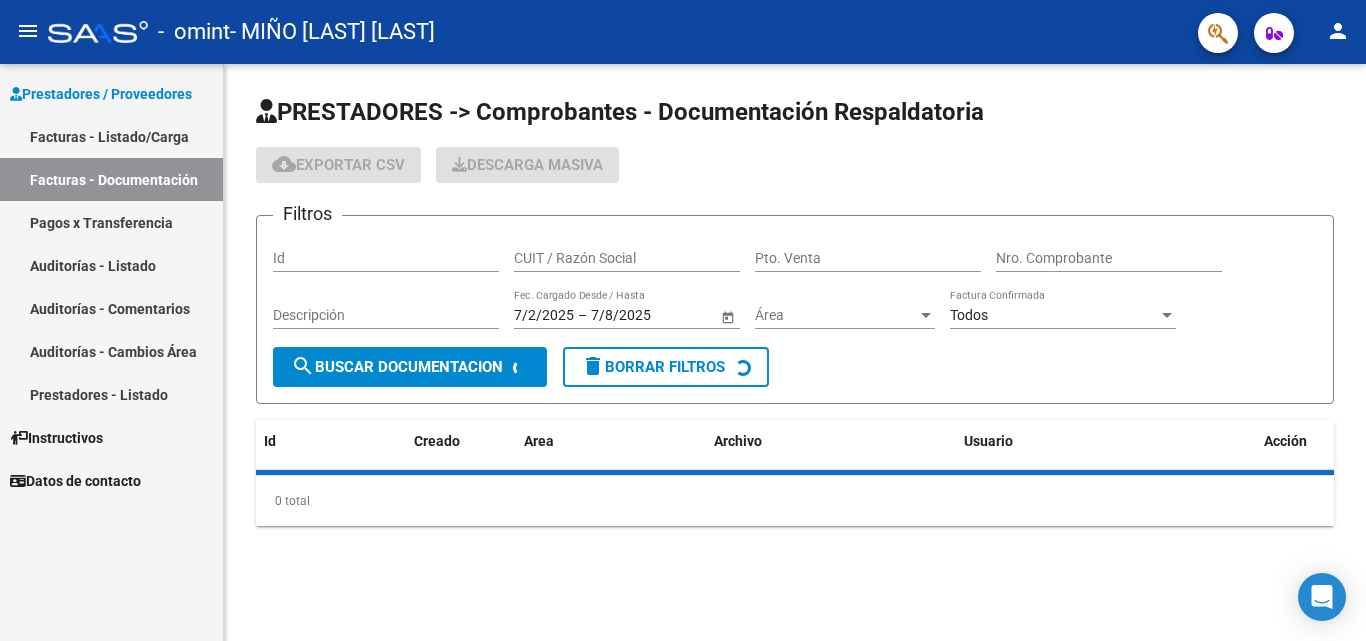 scroll, scrollTop: 0, scrollLeft: 0, axis: both 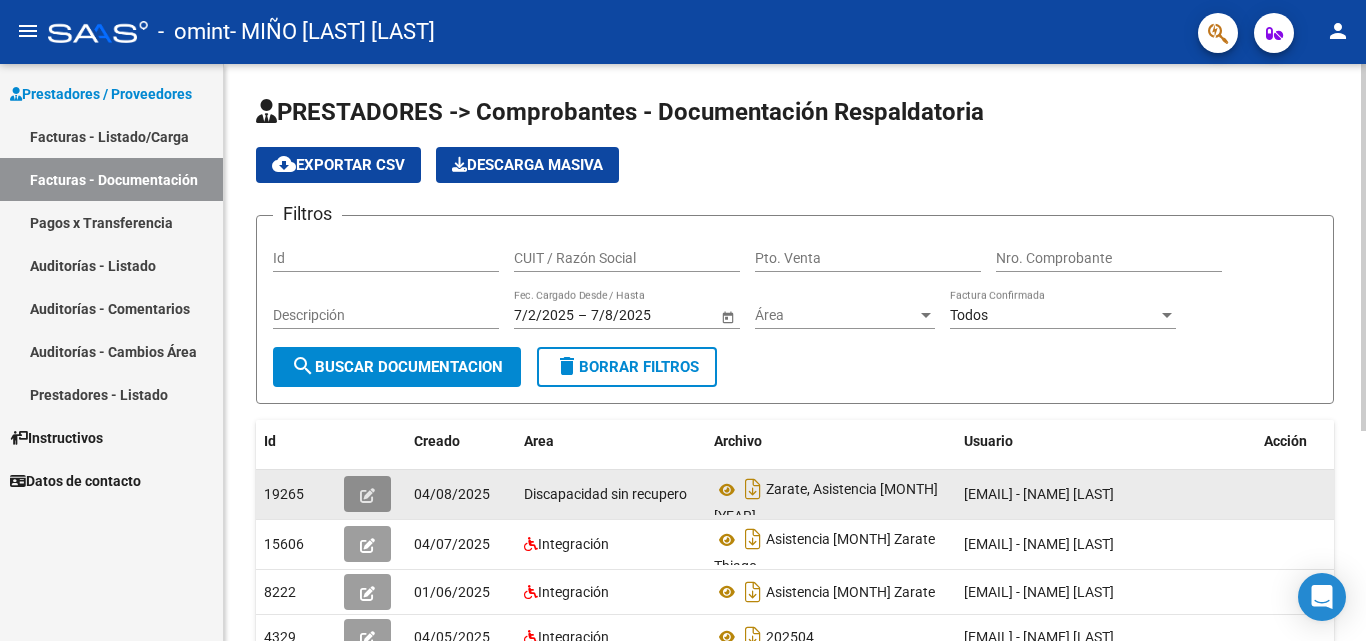 click 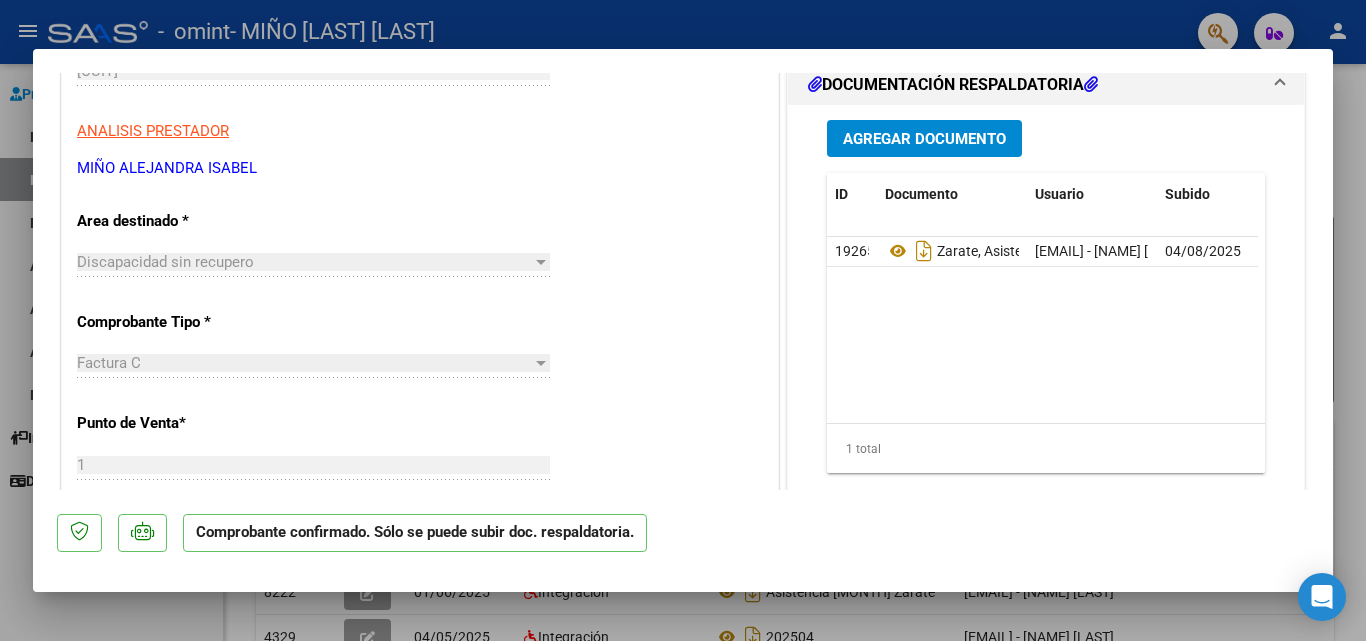 scroll, scrollTop: 600, scrollLeft: 0, axis: vertical 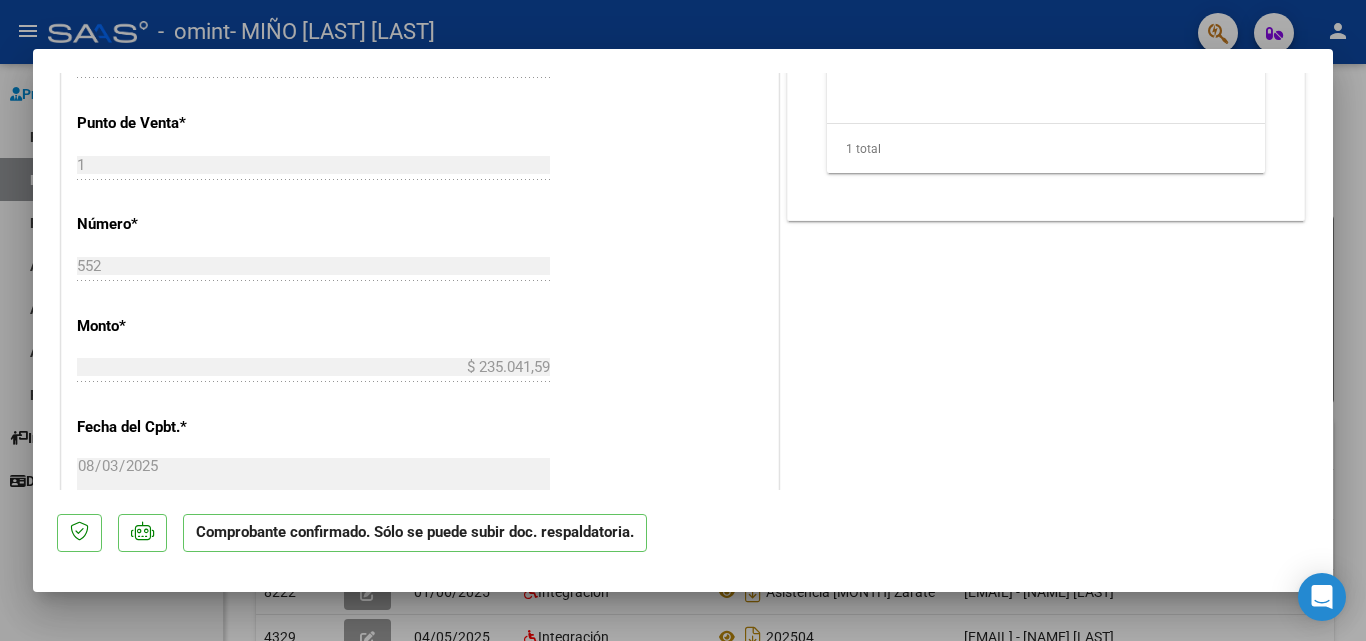click at bounding box center (683, 320) 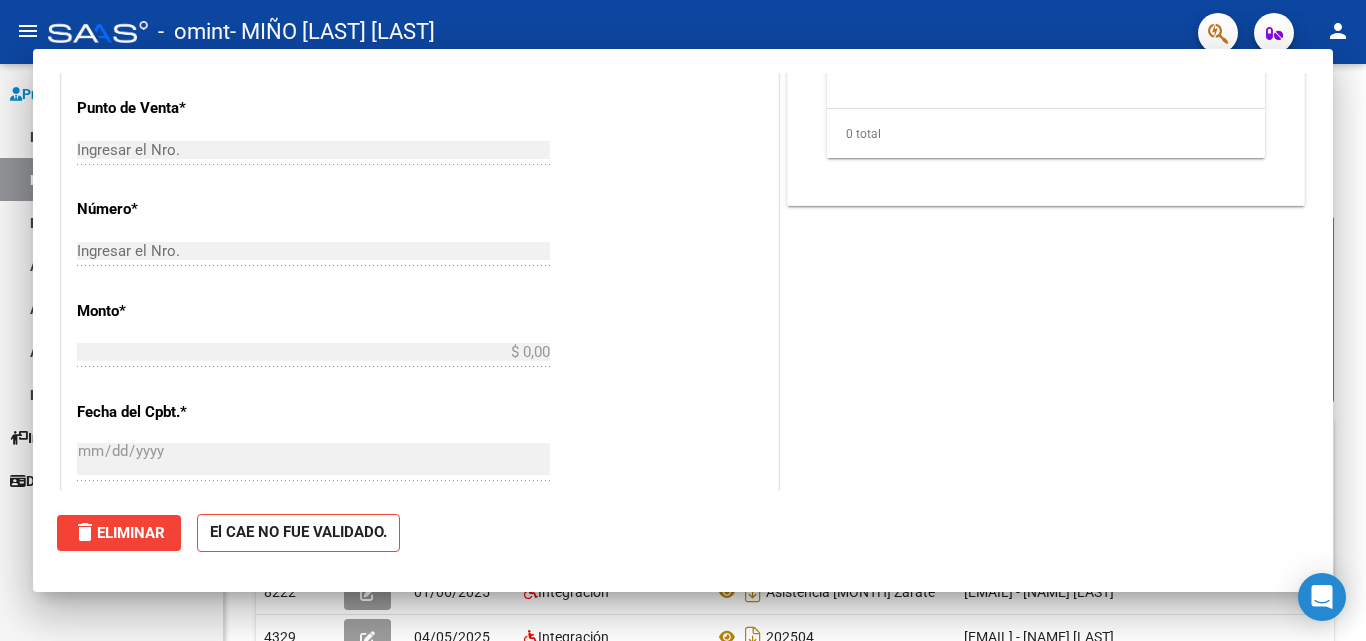 scroll, scrollTop: 0, scrollLeft: 0, axis: both 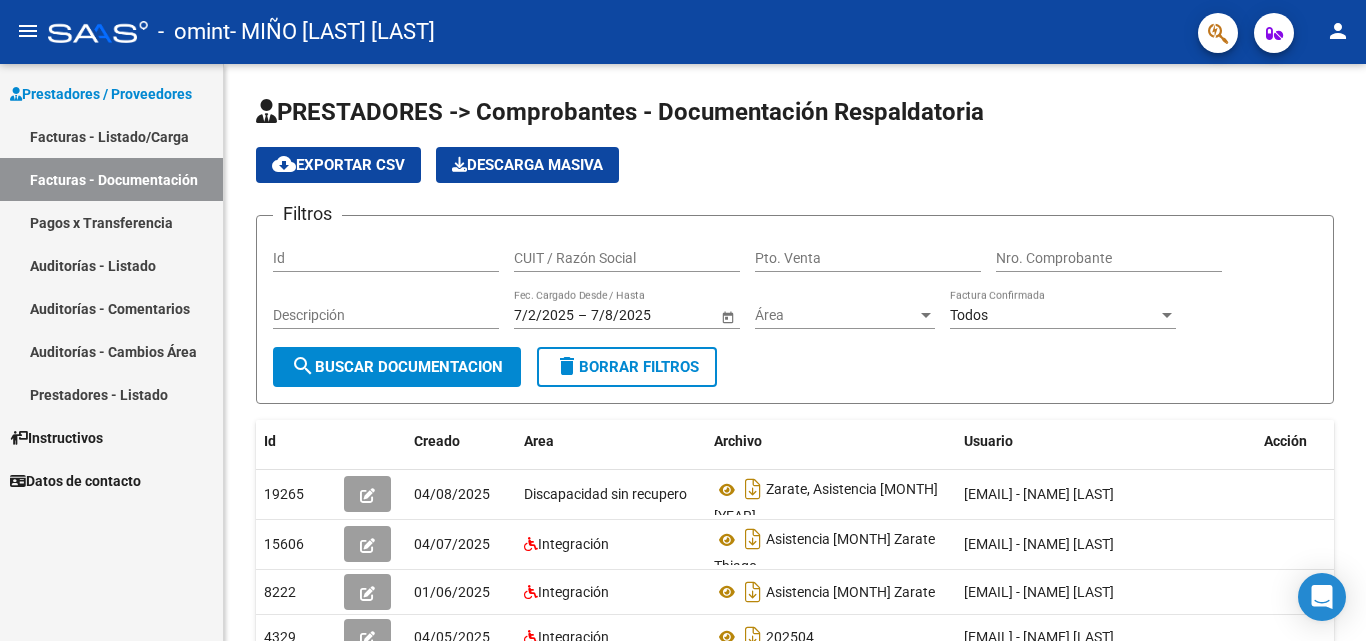 click on "Pagos x Transferencia" at bounding box center (111, 222) 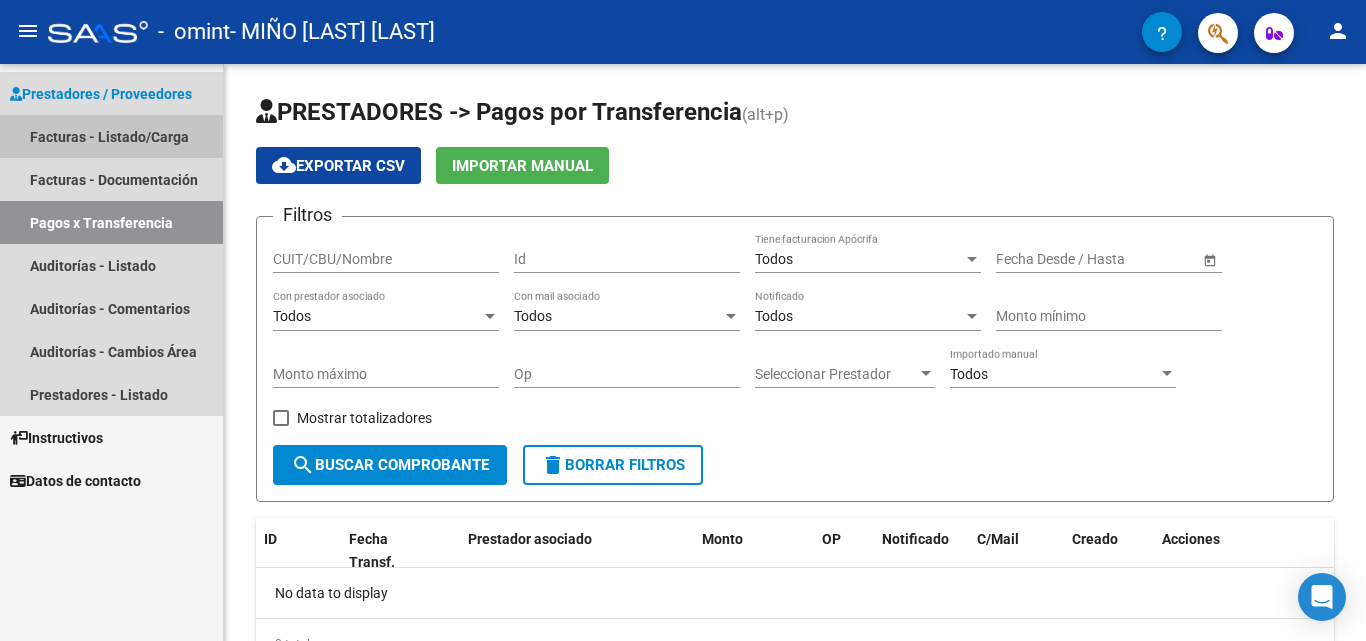 click on "Facturas - Listado/Carga" at bounding box center [111, 136] 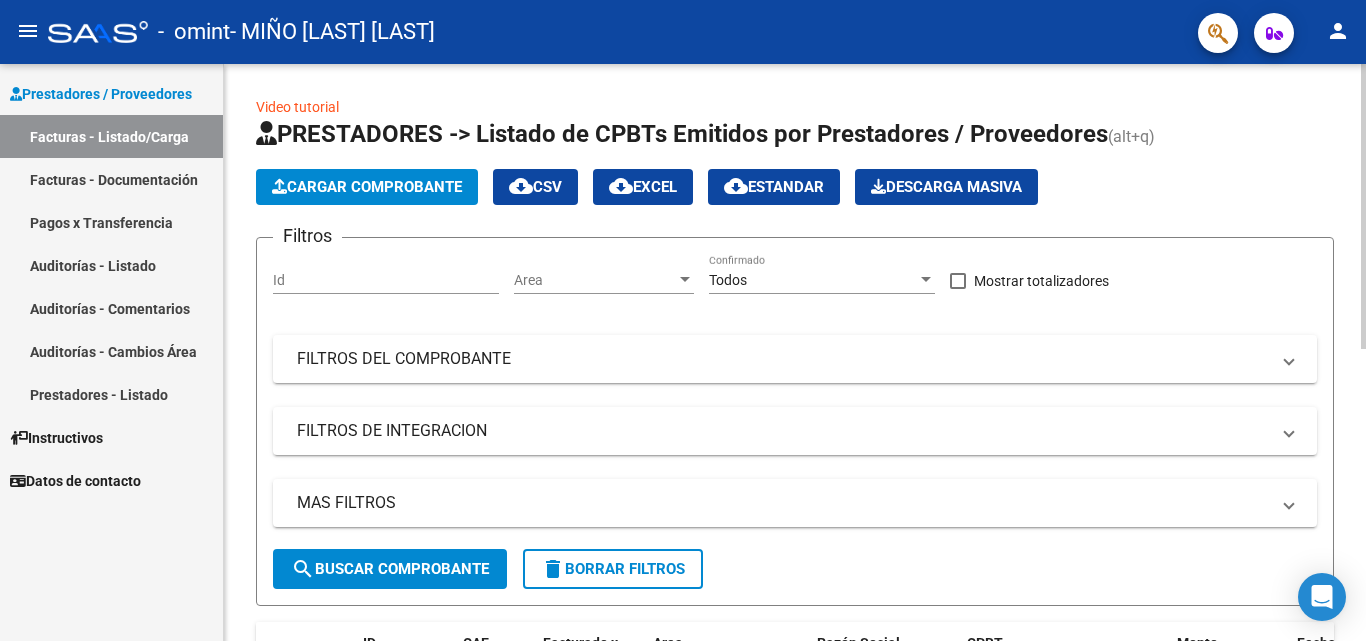 click on "Cargar Comprobante" 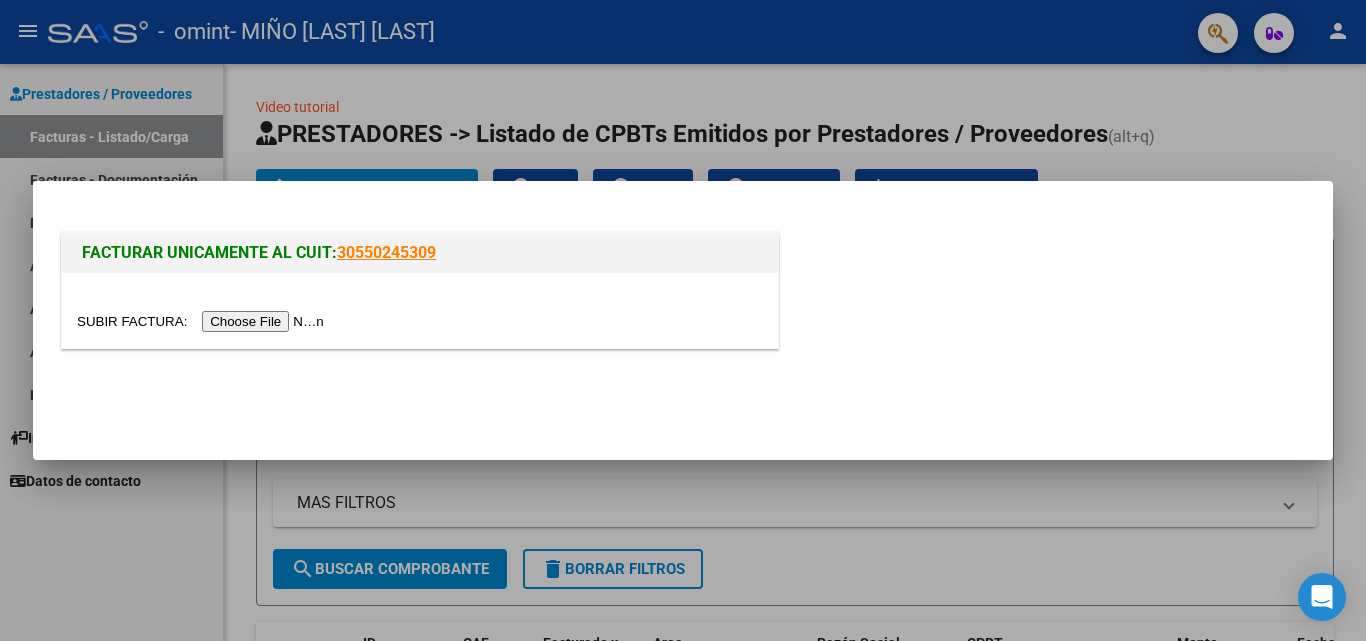 click at bounding box center (203, 321) 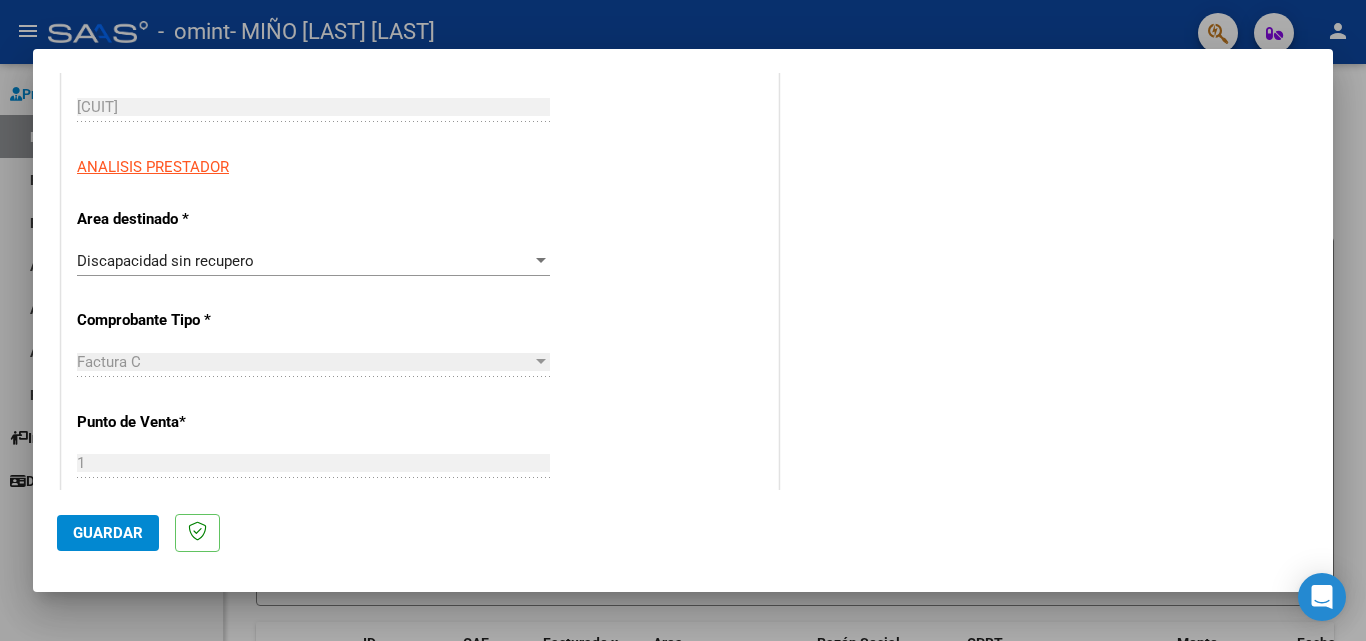 scroll, scrollTop: 300, scrollLeft: 0, axis: vertical 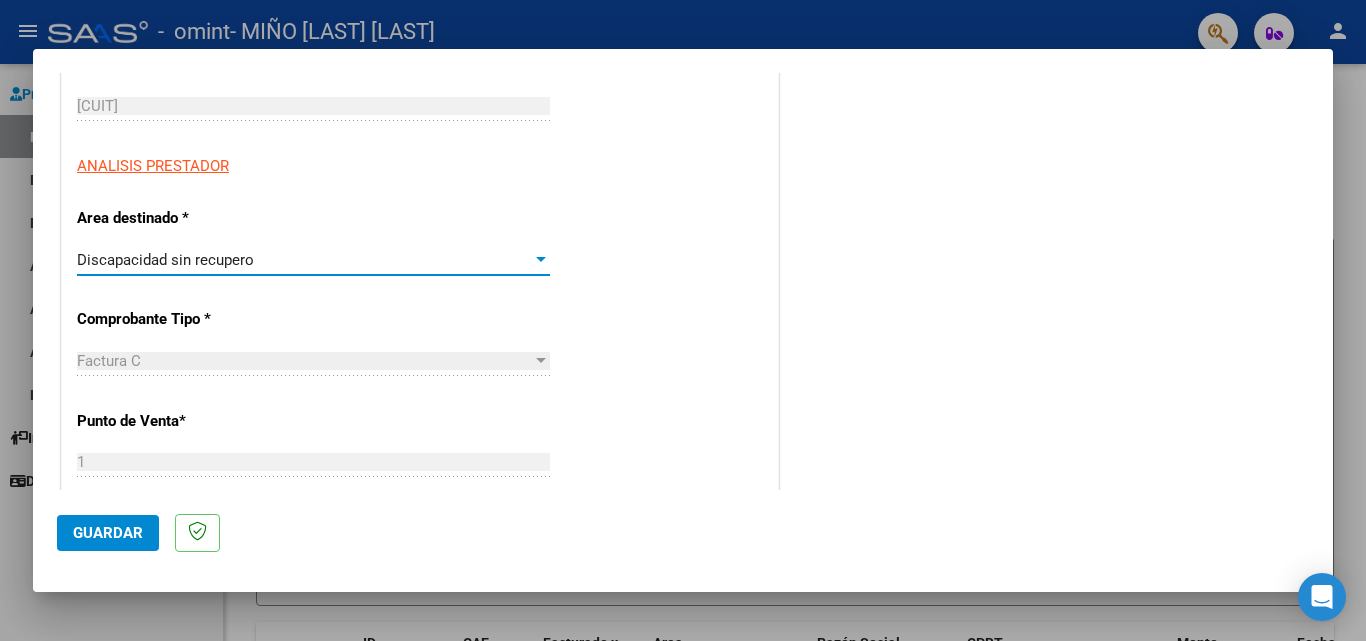 click on "Discapacidad sin recupero" at bounding box center [165, 260] 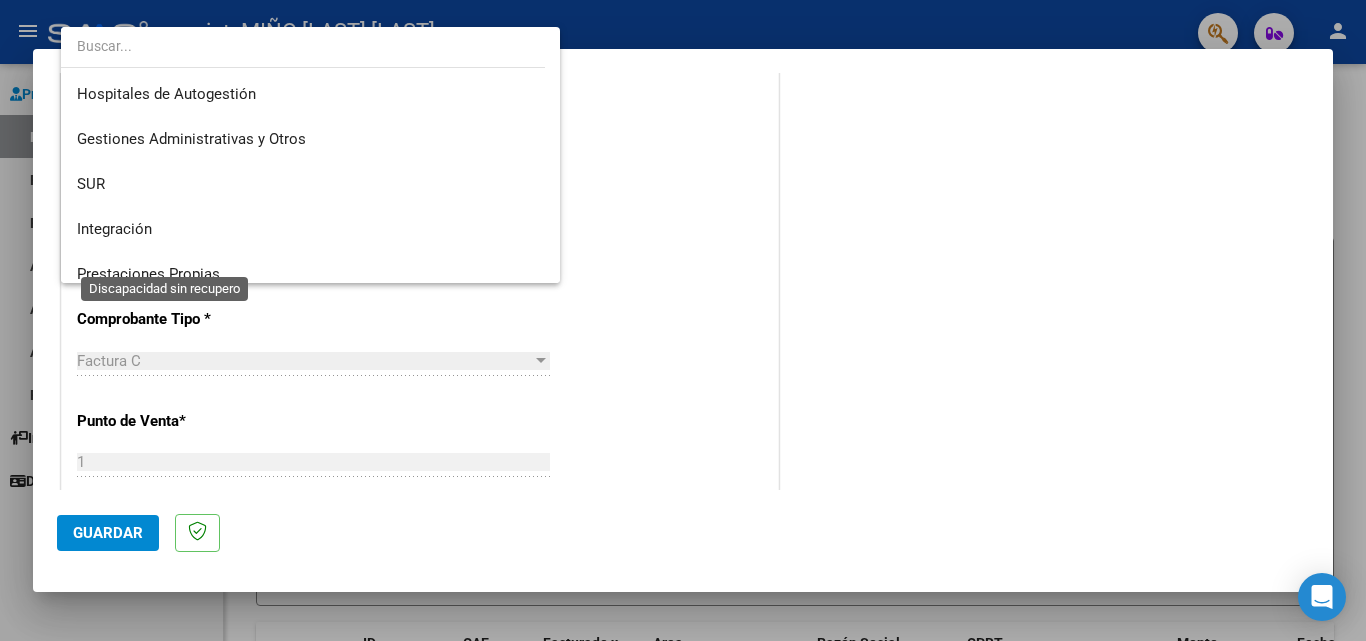 scroll, scrollTop: 149, scrollLeft: 0, axis: vertical 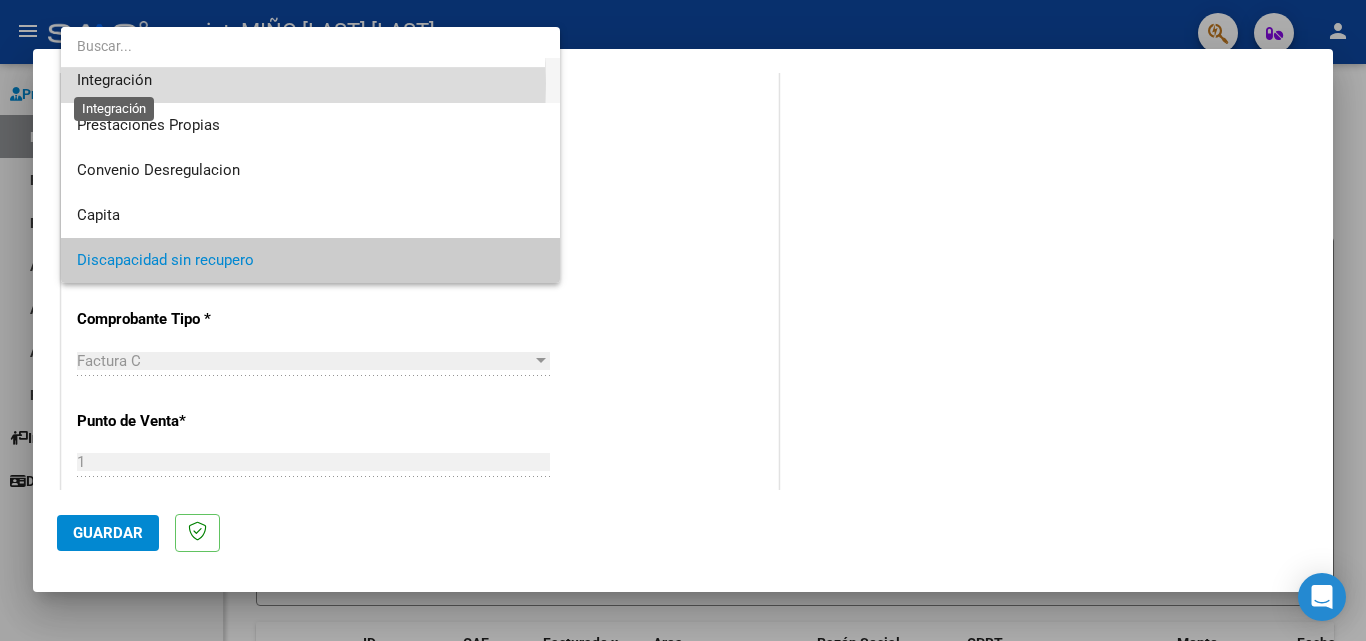 click on "Integración" at bounding box center (114, 80) 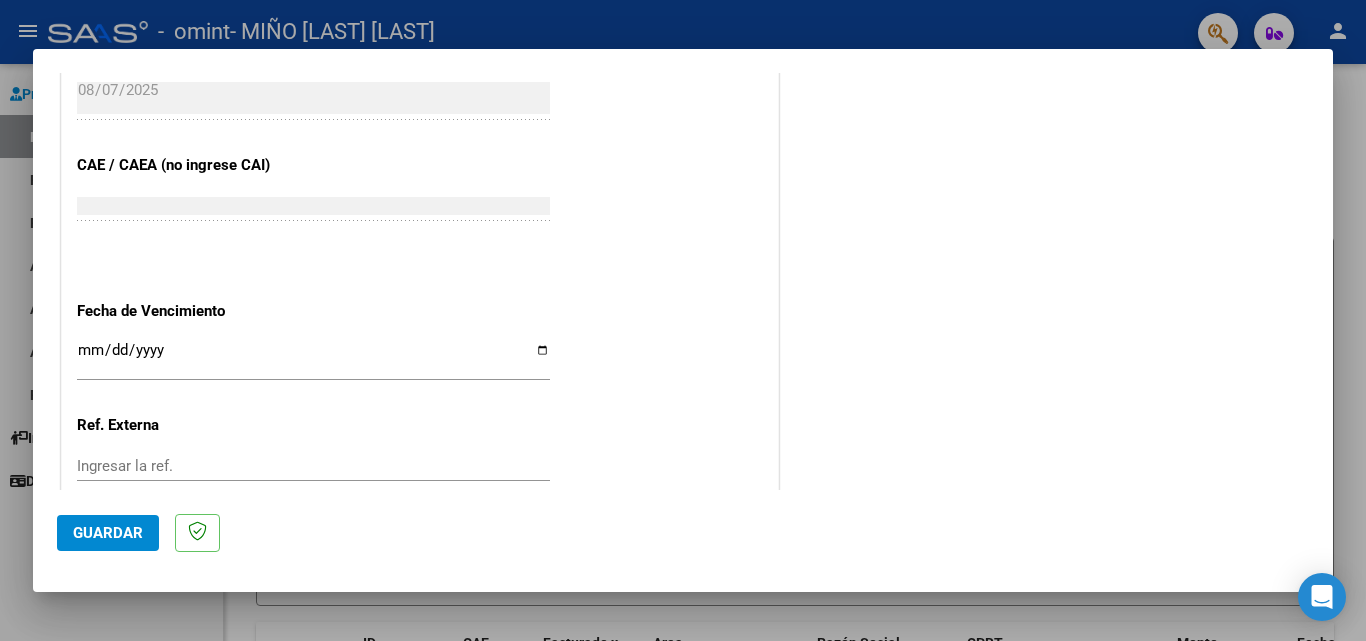 scroll, scrollTop: 1200, scrollLeft: 0, axis: vertical 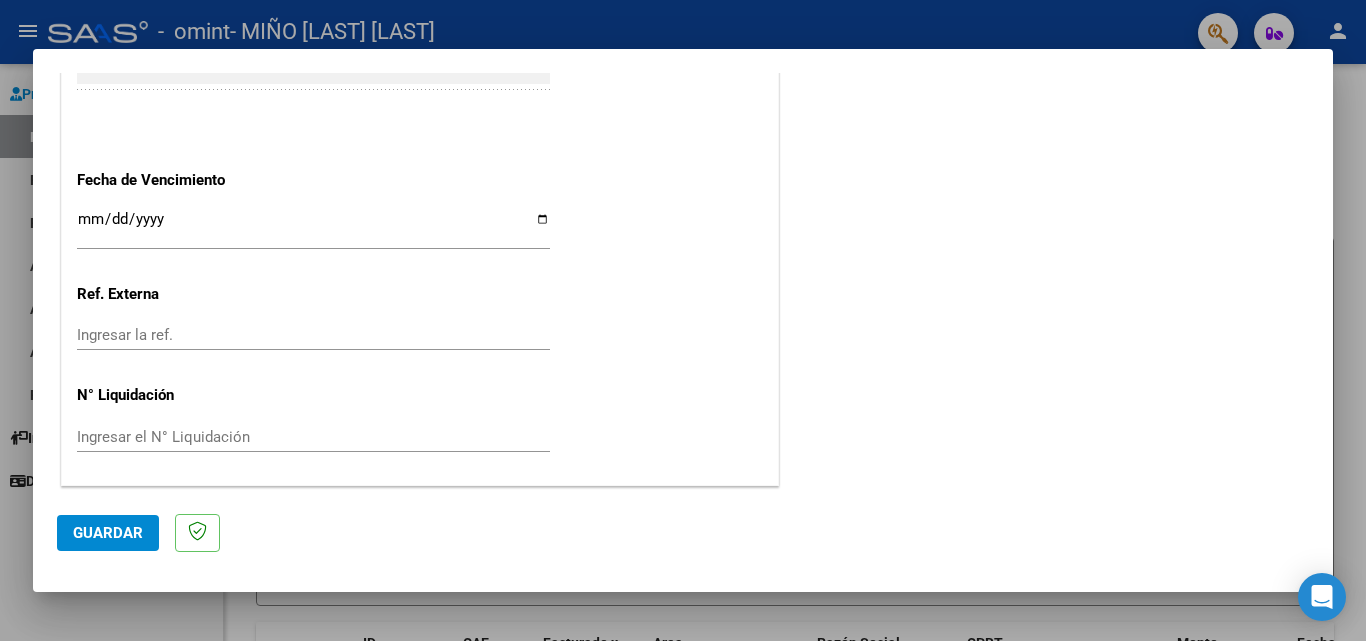 click on "Ingresar la fecha" at bounding box center [313, 227] 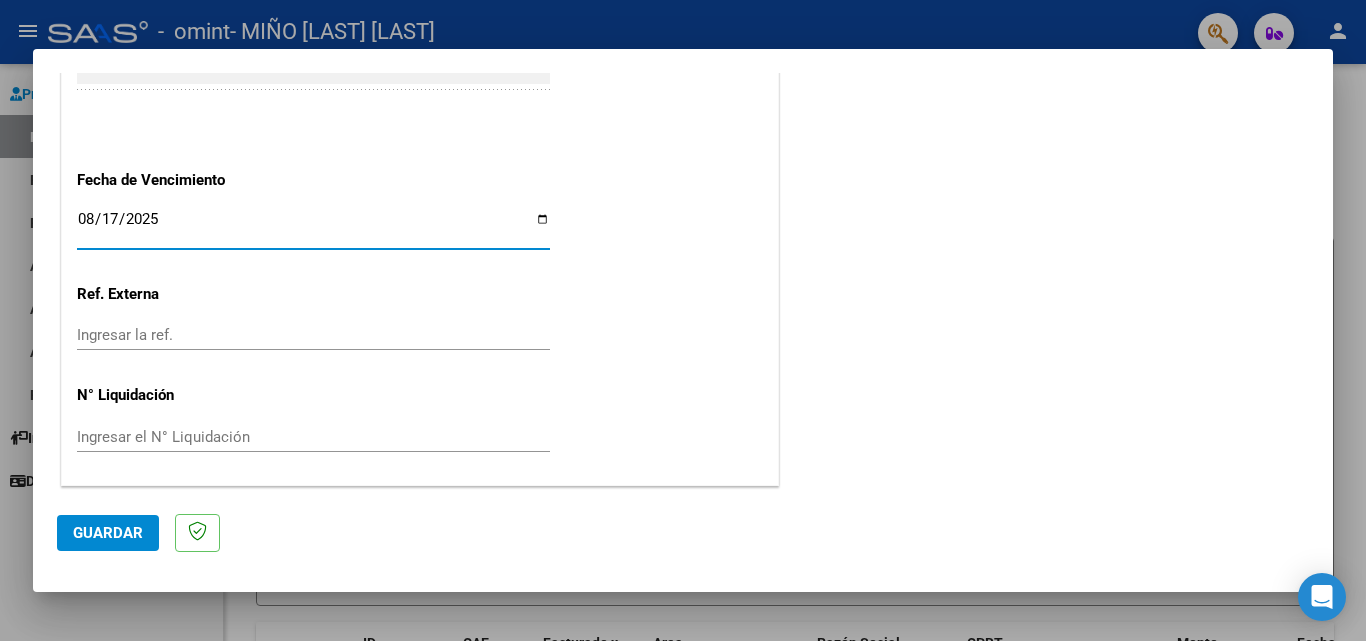 type on "2025-08-17" 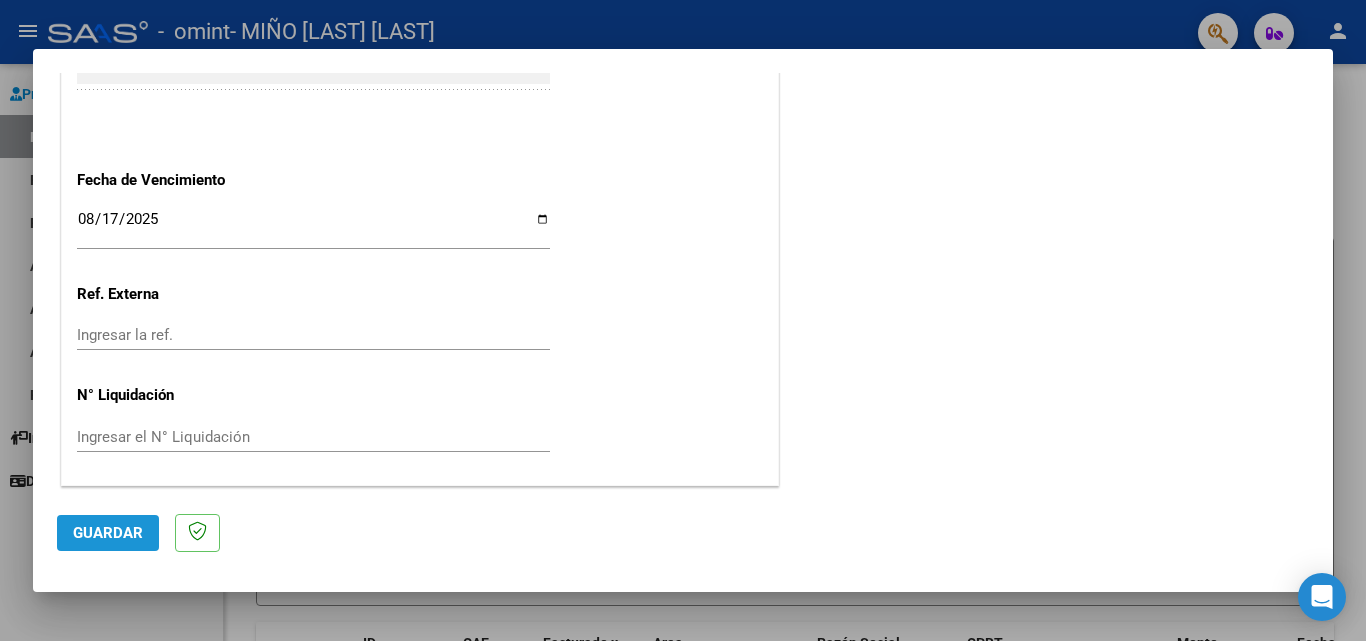click on "Guardar" 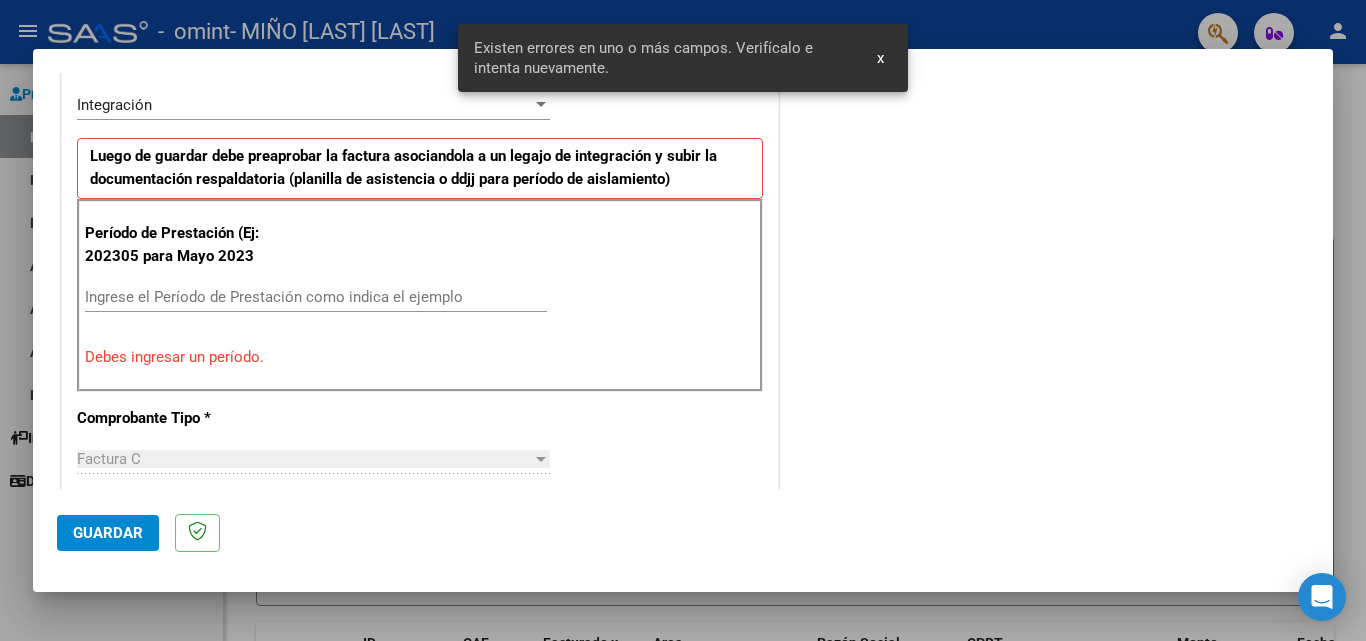 scroll, scrollTop: 451, scrollLeft: 0, axis: vertical 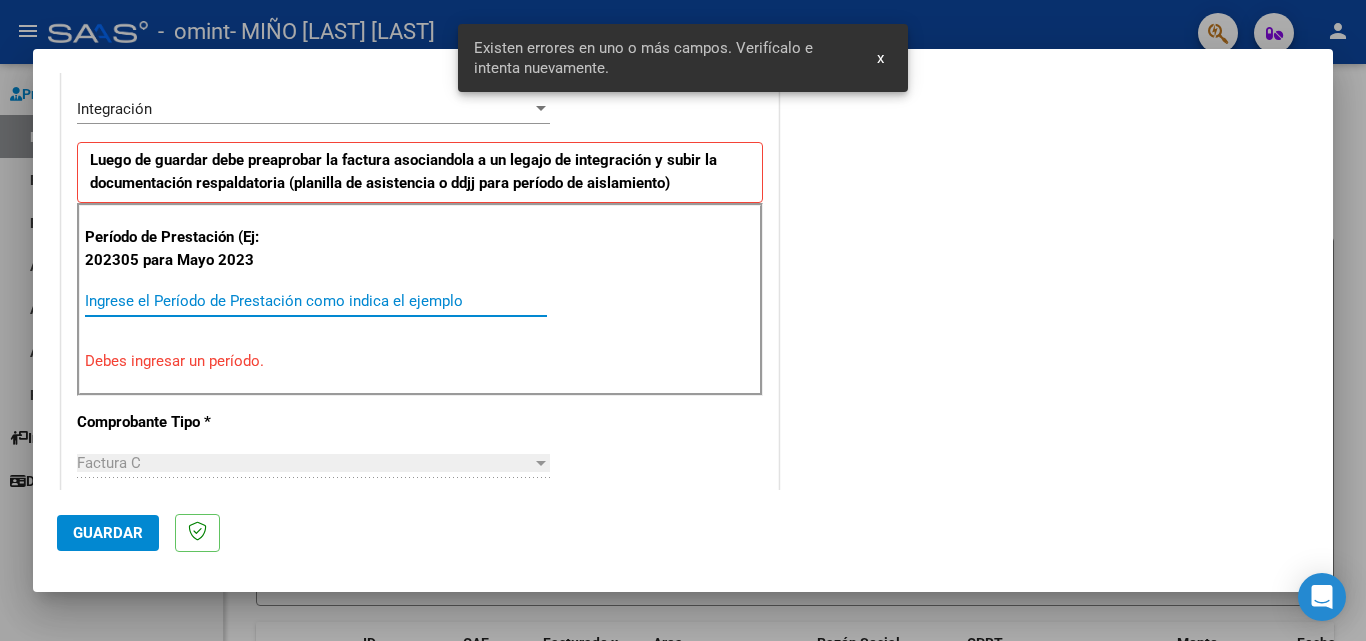 click on "Ingrese el Período de Prestación como indica el ejemplo" at bounding box center (316, 301) 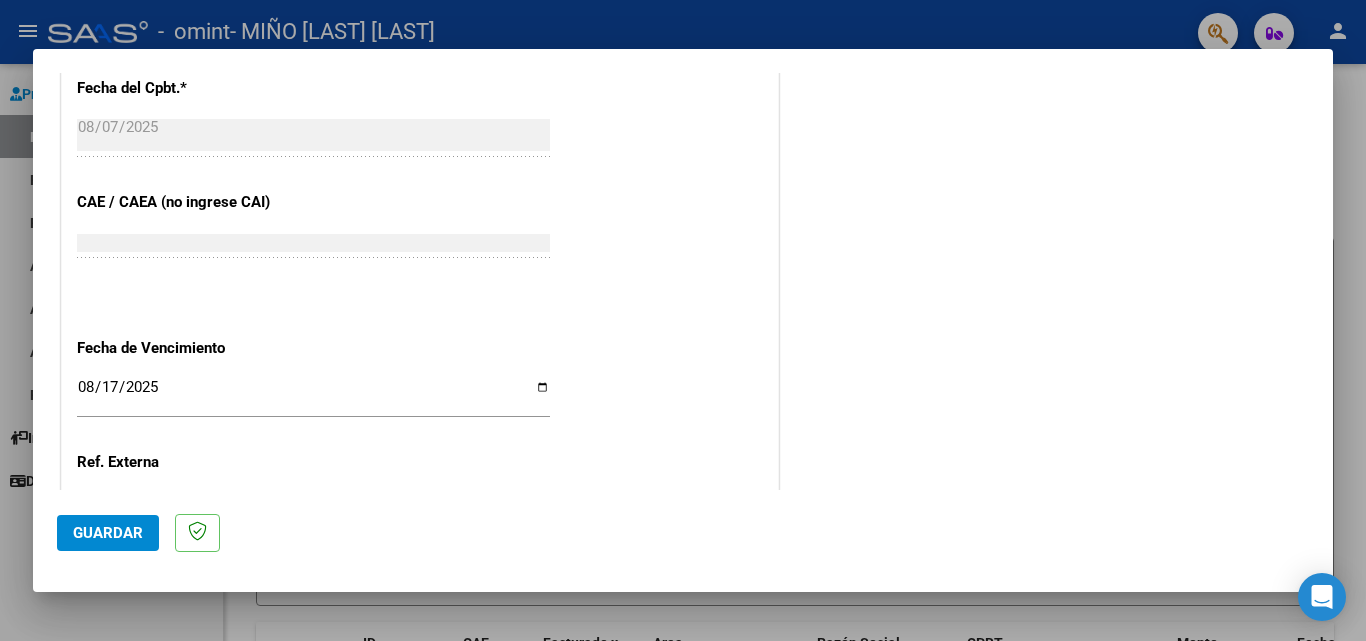 scroll, scrollTop: 1305, scrollLeft: 0, axis: vertical 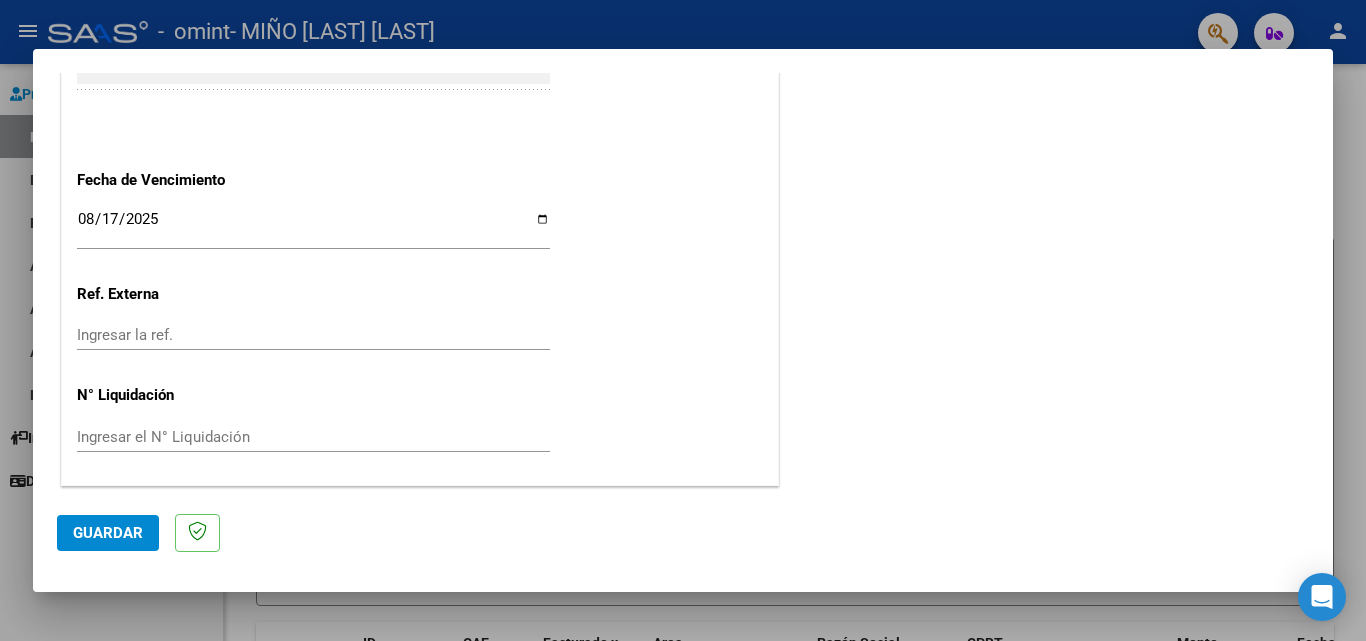 type on "202507" 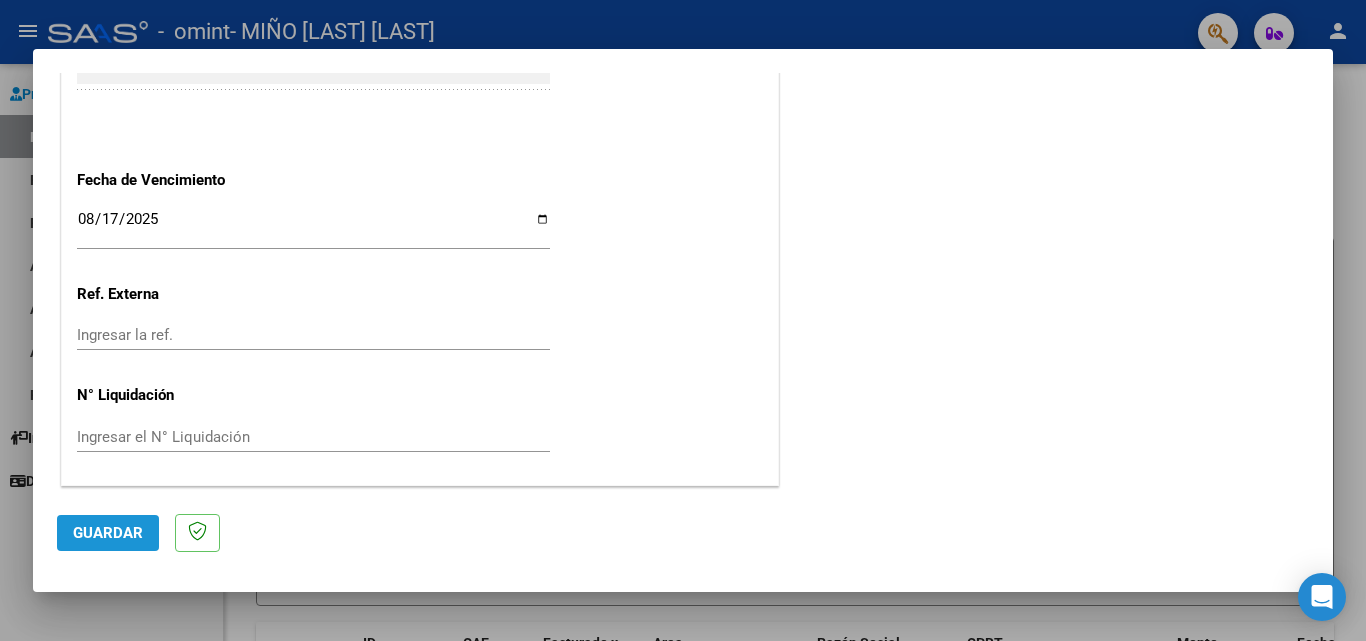 click on "Guardar" 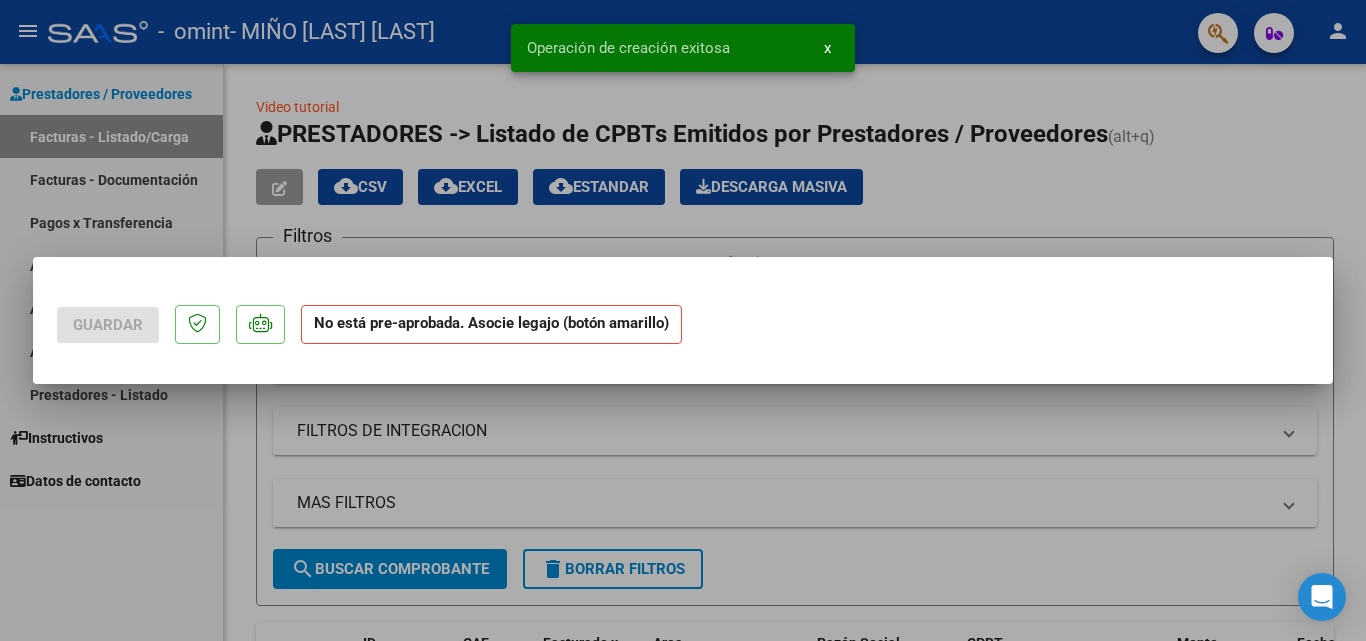 scroll, scrollTop: 0, scrollLeft: 0, axis: both 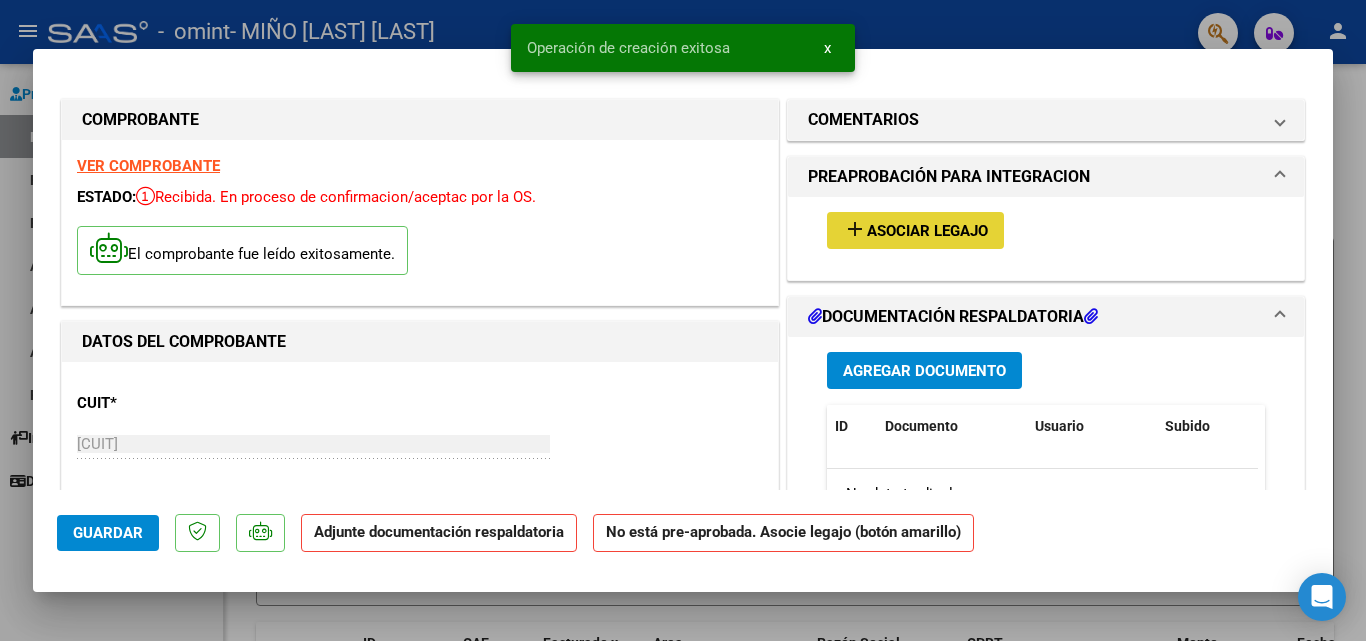 click on "add Asociar Legajo" at bounding box center (915, 230) 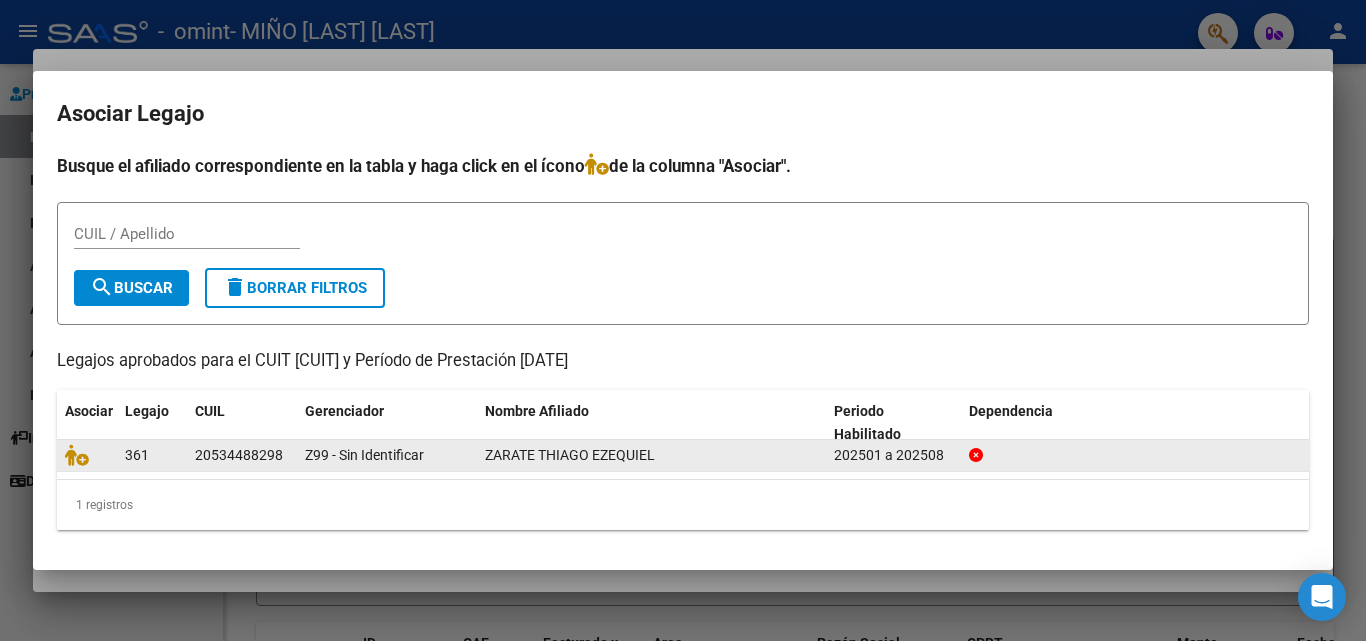 click on "ZARATE THIAGO EZEQUIEL" 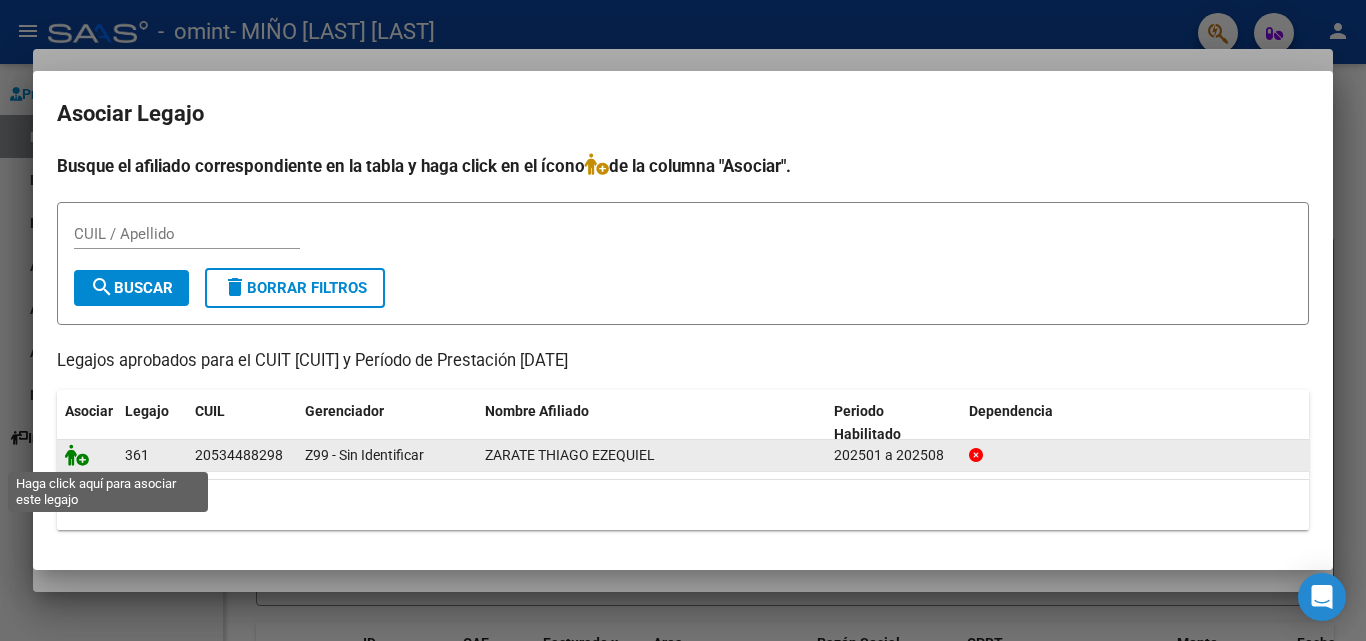 click 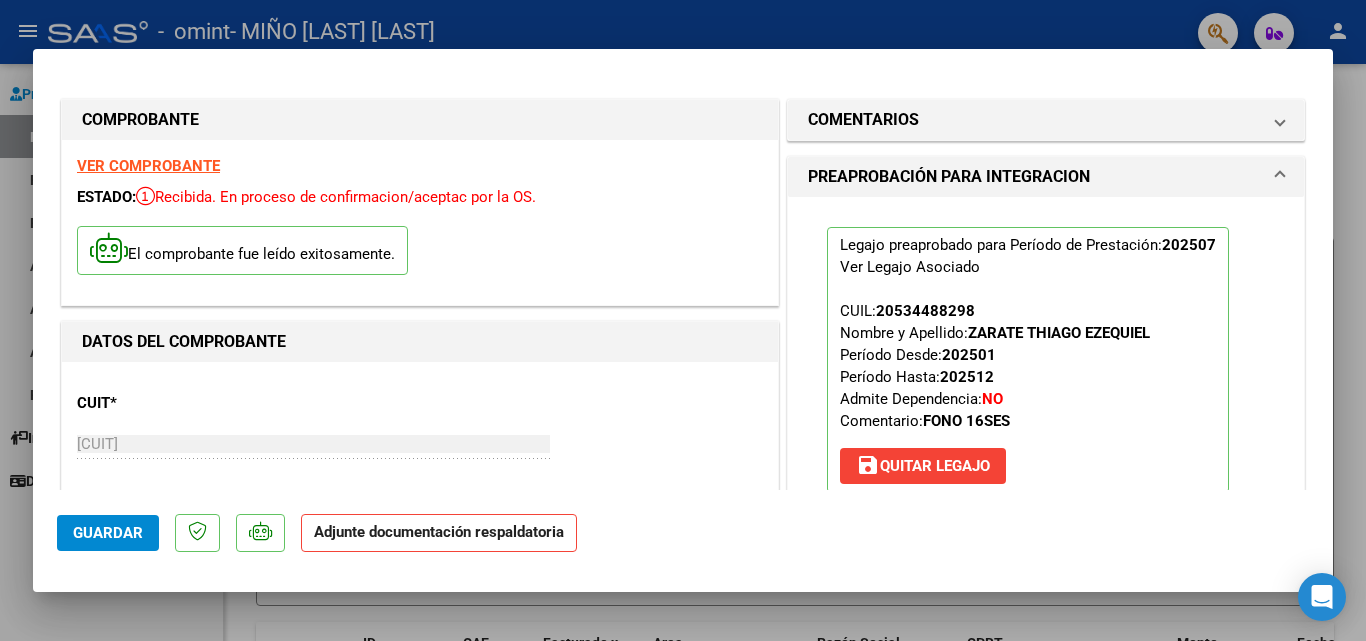 click on "Adjunte documentación respaldatoria" 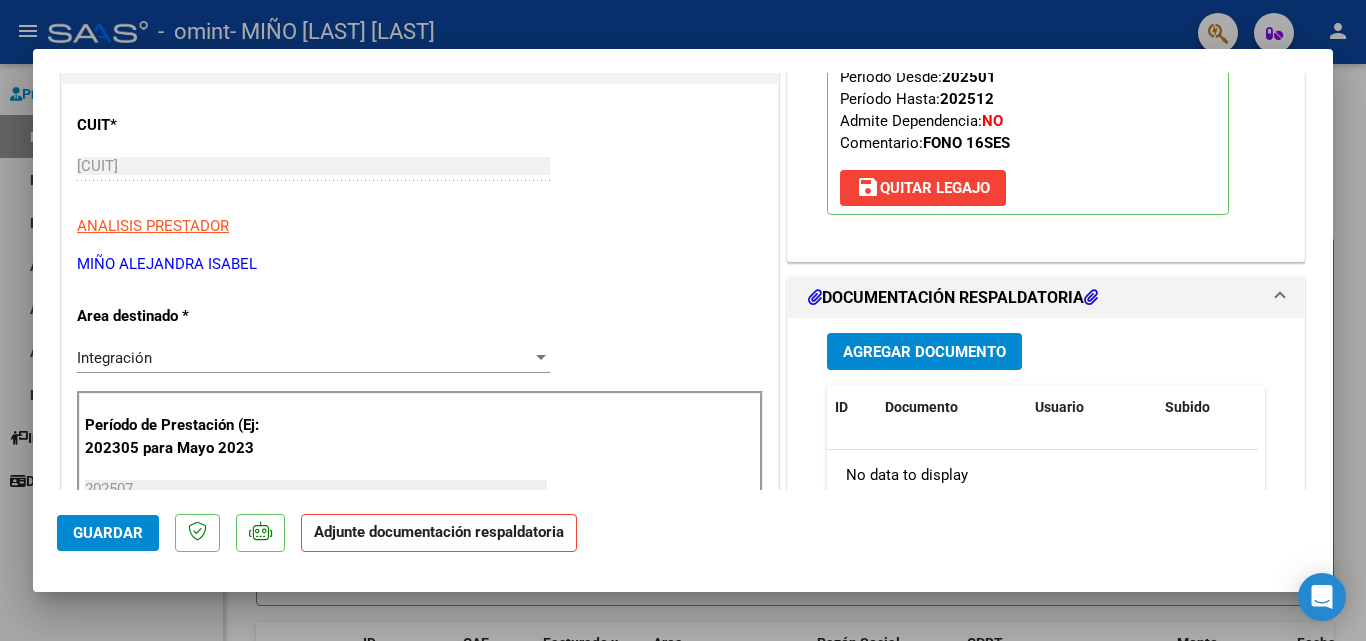scroll, scrollTop: 300, scrollLeft: 0, axis: vertical 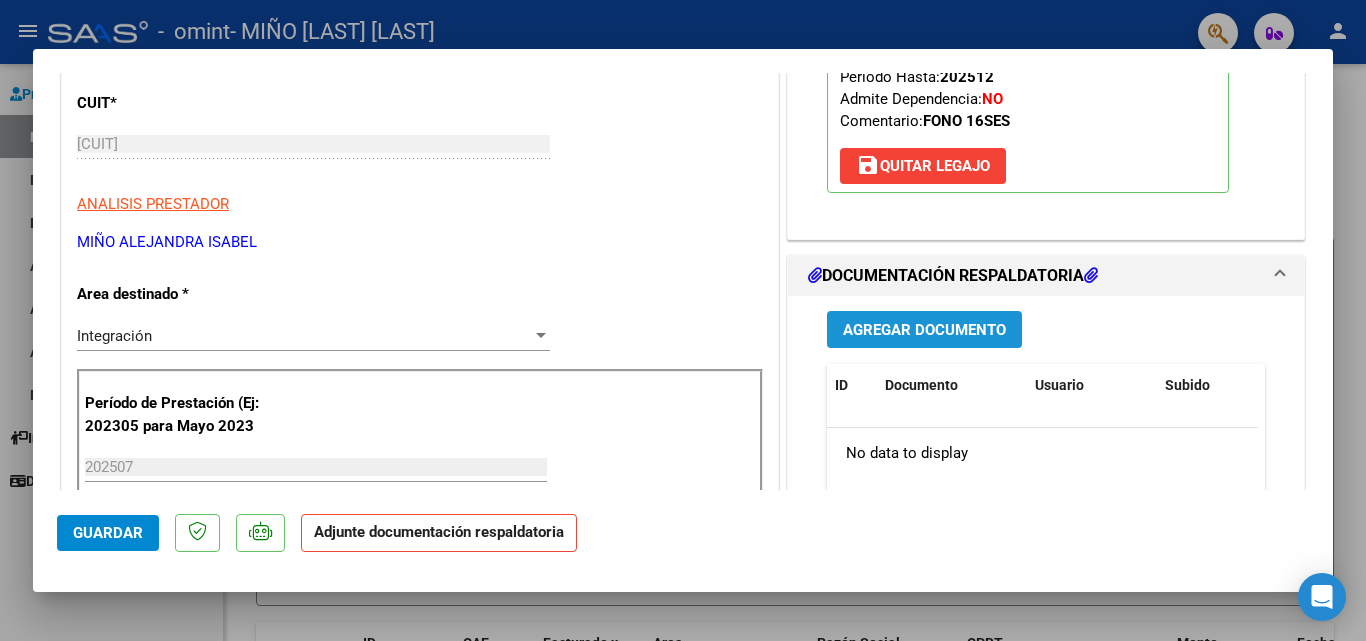 click on "Agregar Documento" at bounding box center [924, 330] 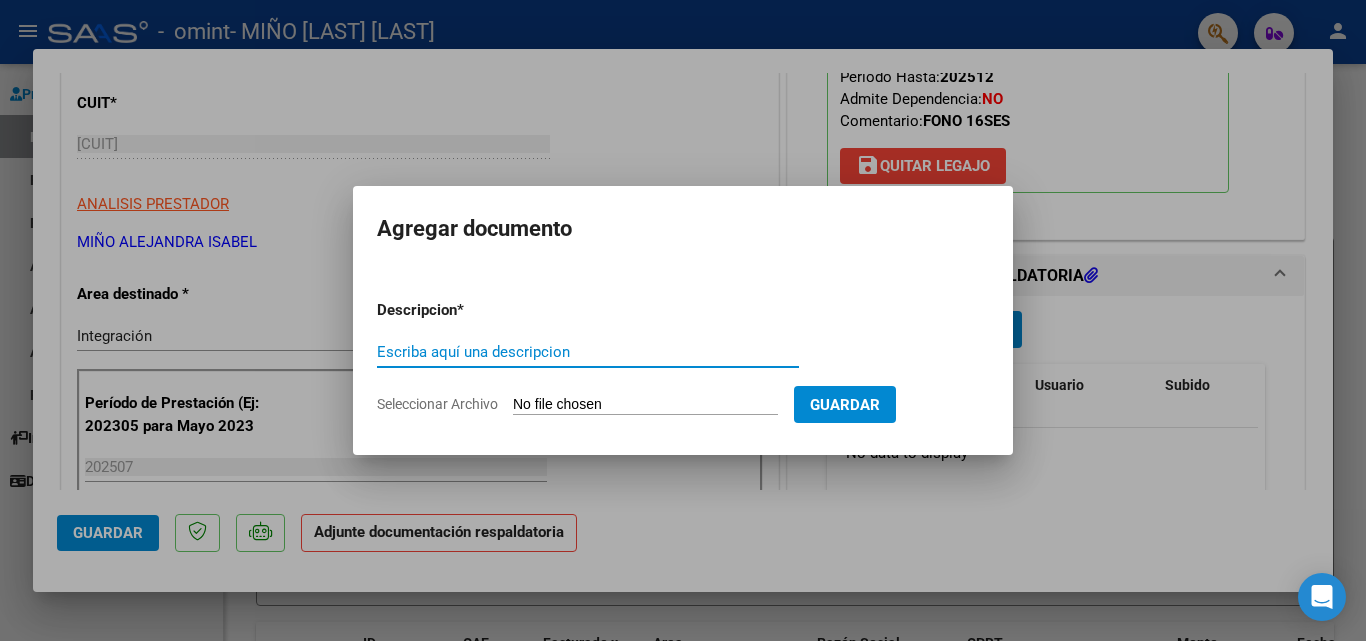 click on "Escriba aquí una descripcion" at bounding box center [588, 352] 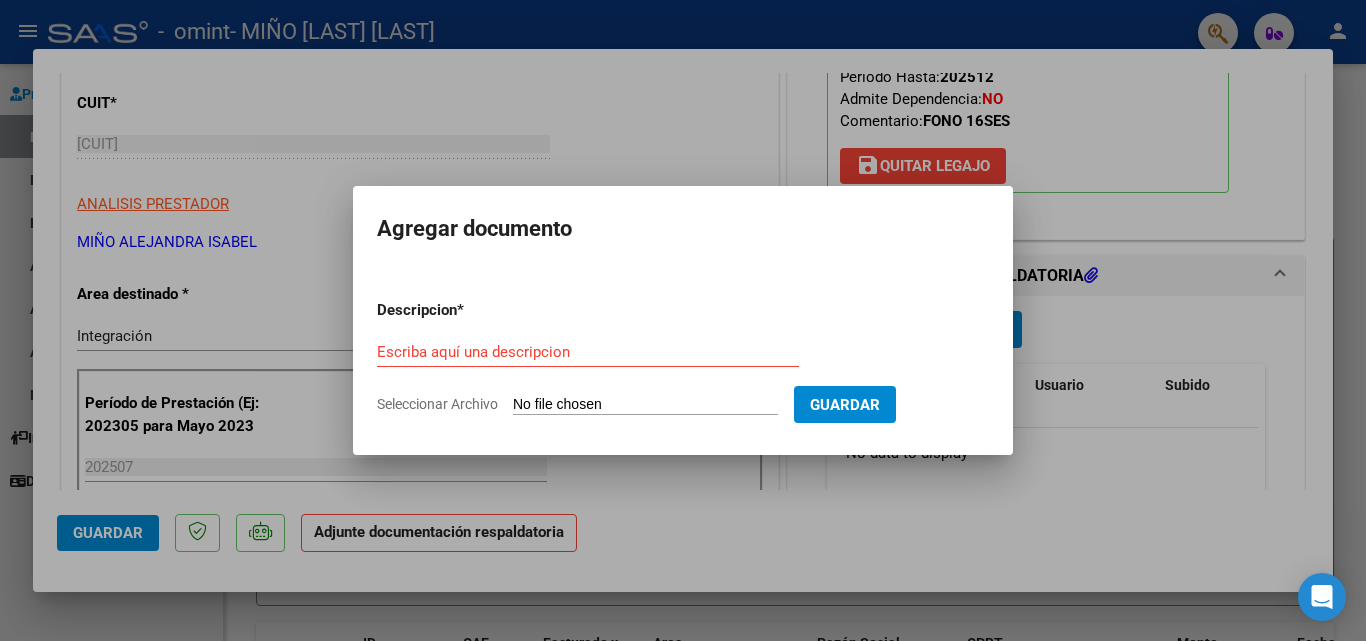 click on "Seleccionar Archivo" at bounding box center [645, 405] 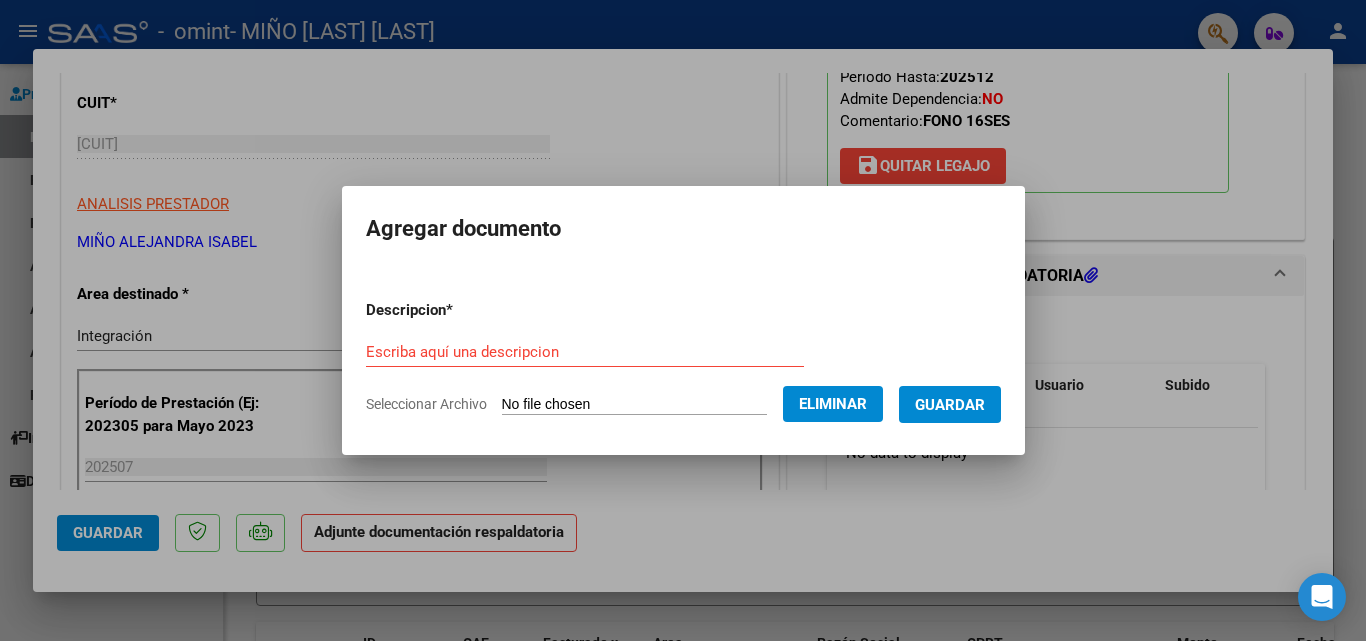click on "Guardar" at bounding box center [950, 405] 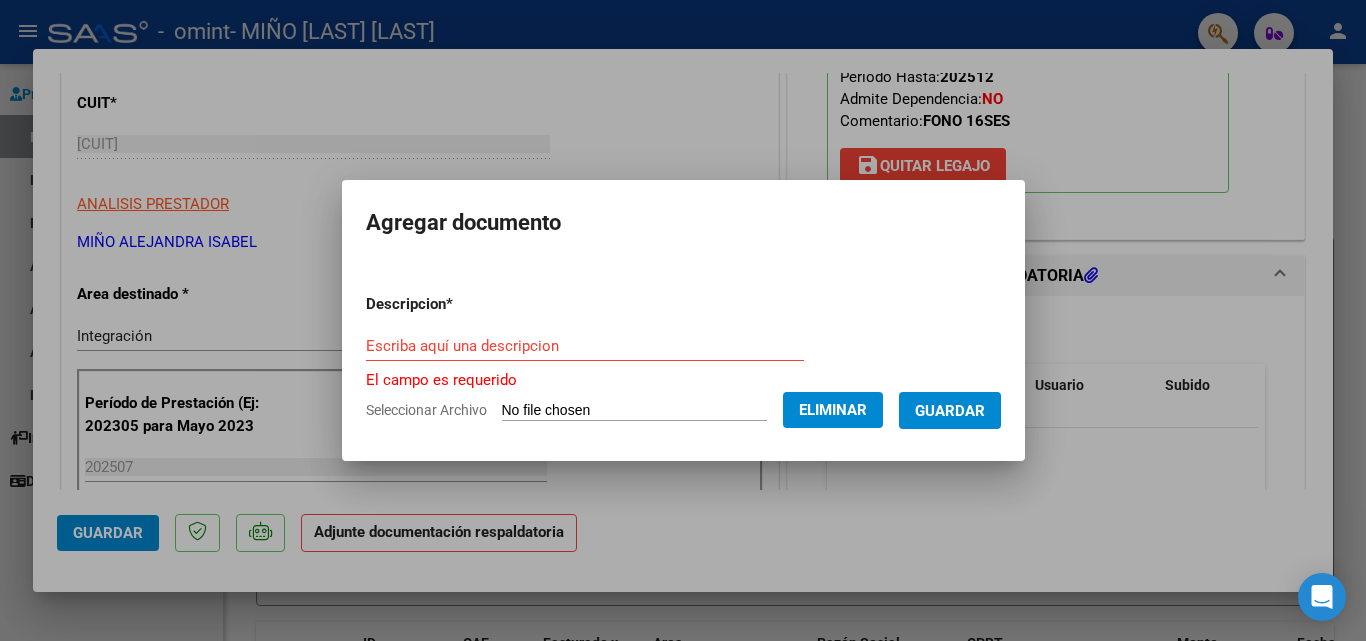 click on "Escriba aquí una descripcion" at bounding box center (585, 346) 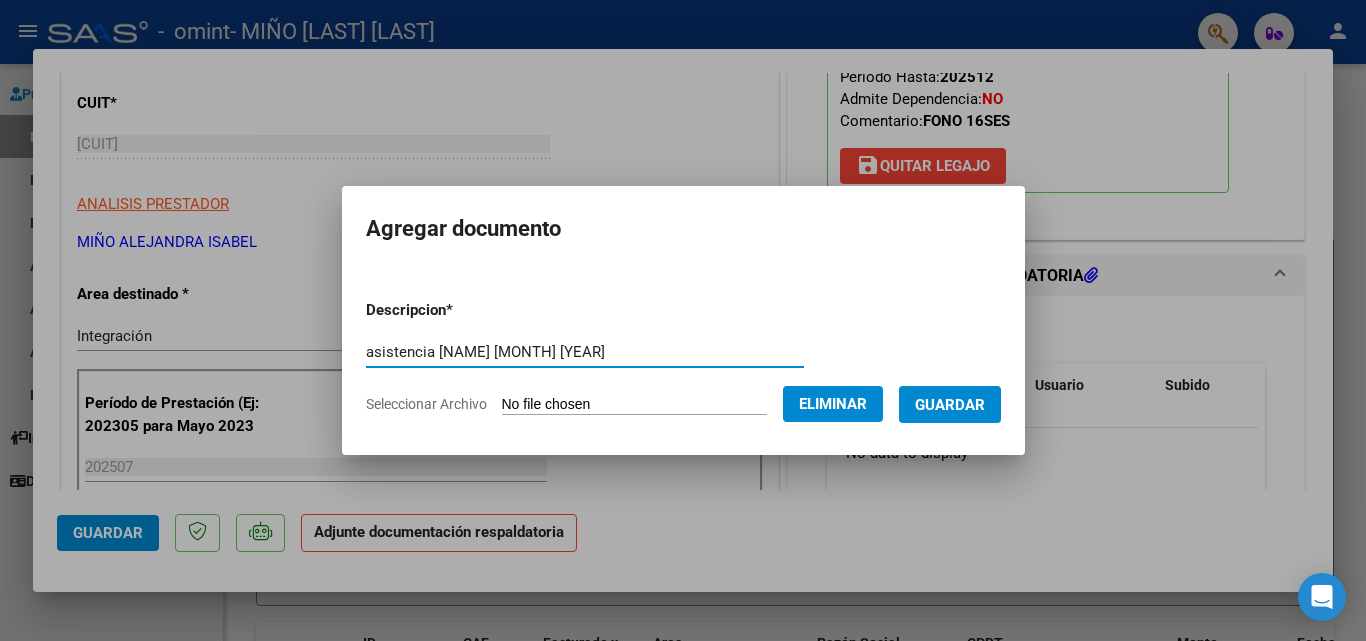 type on "asistencia [NAME] [MONTH] [YEAR]" 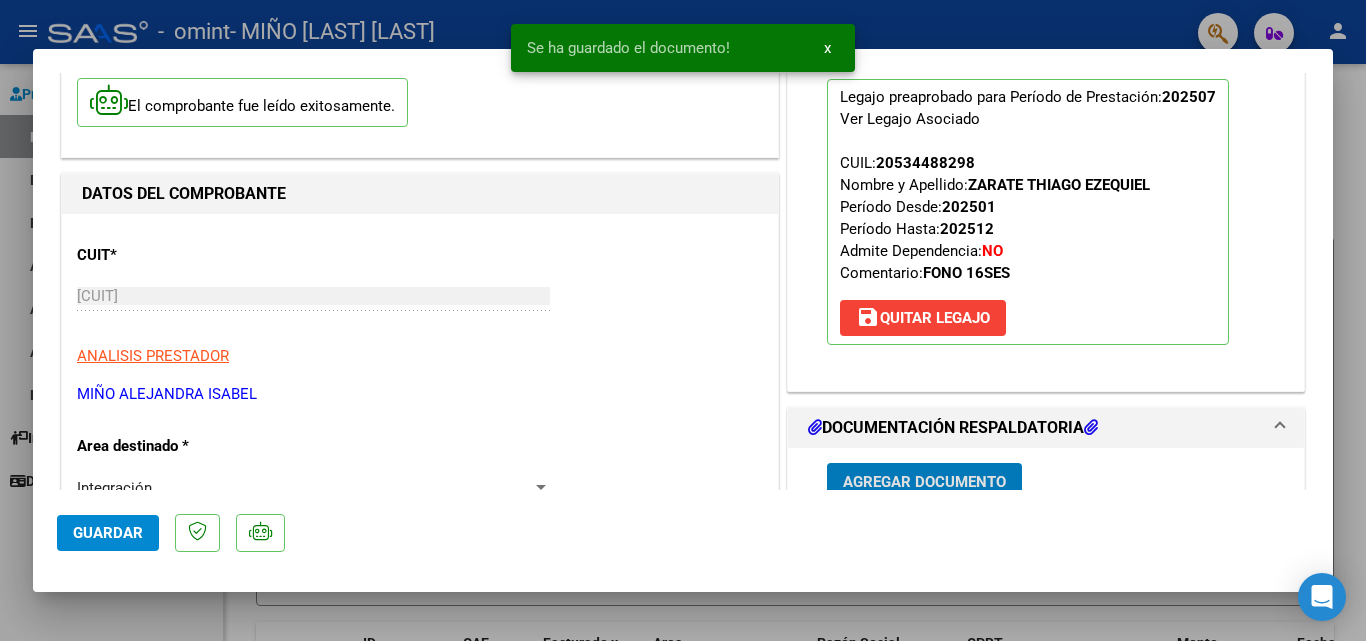 scroll, scrollTop: 0, scrollLeft: 0, axis: both 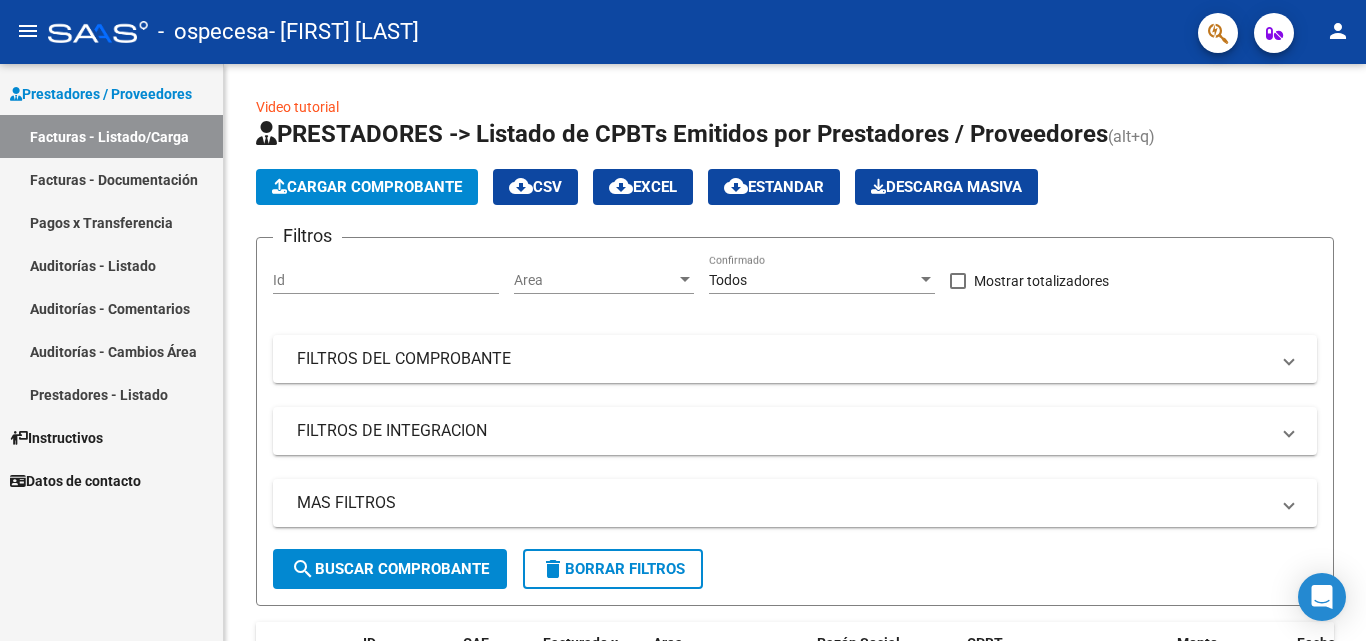 click on "Facturas - Documentación" at bounding box center (111, 179) 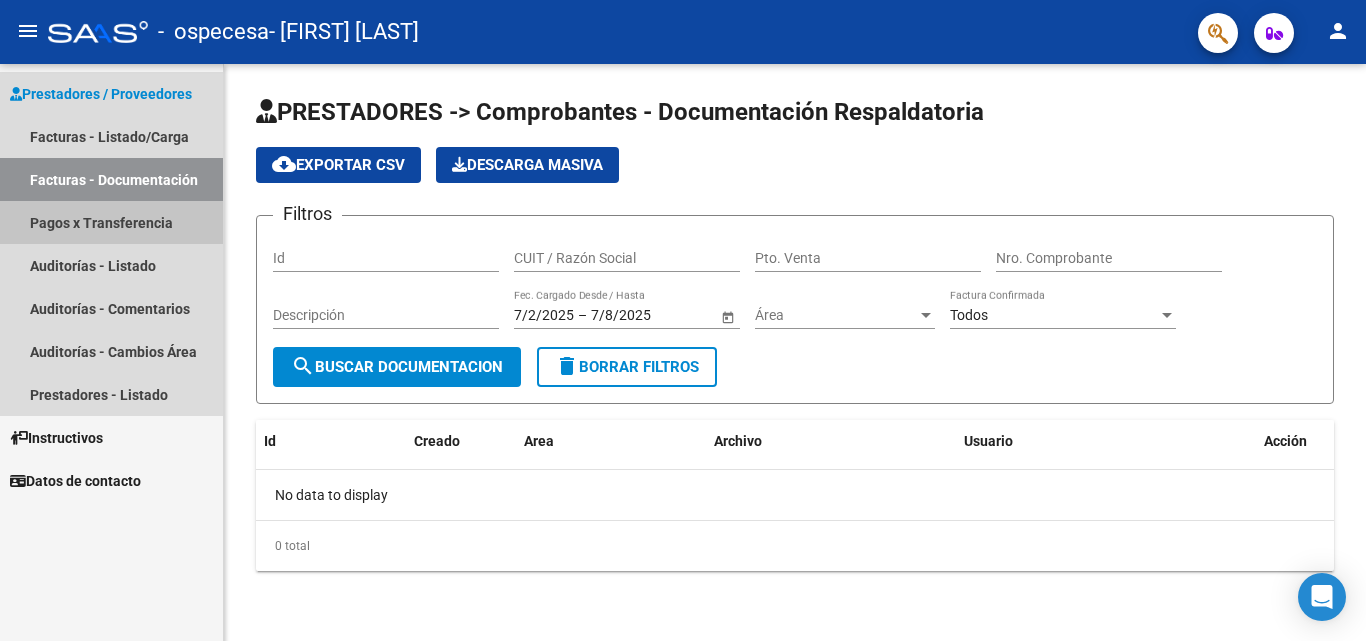 click on "Pagos x Transferencia" at bounding box center [111, 222] 